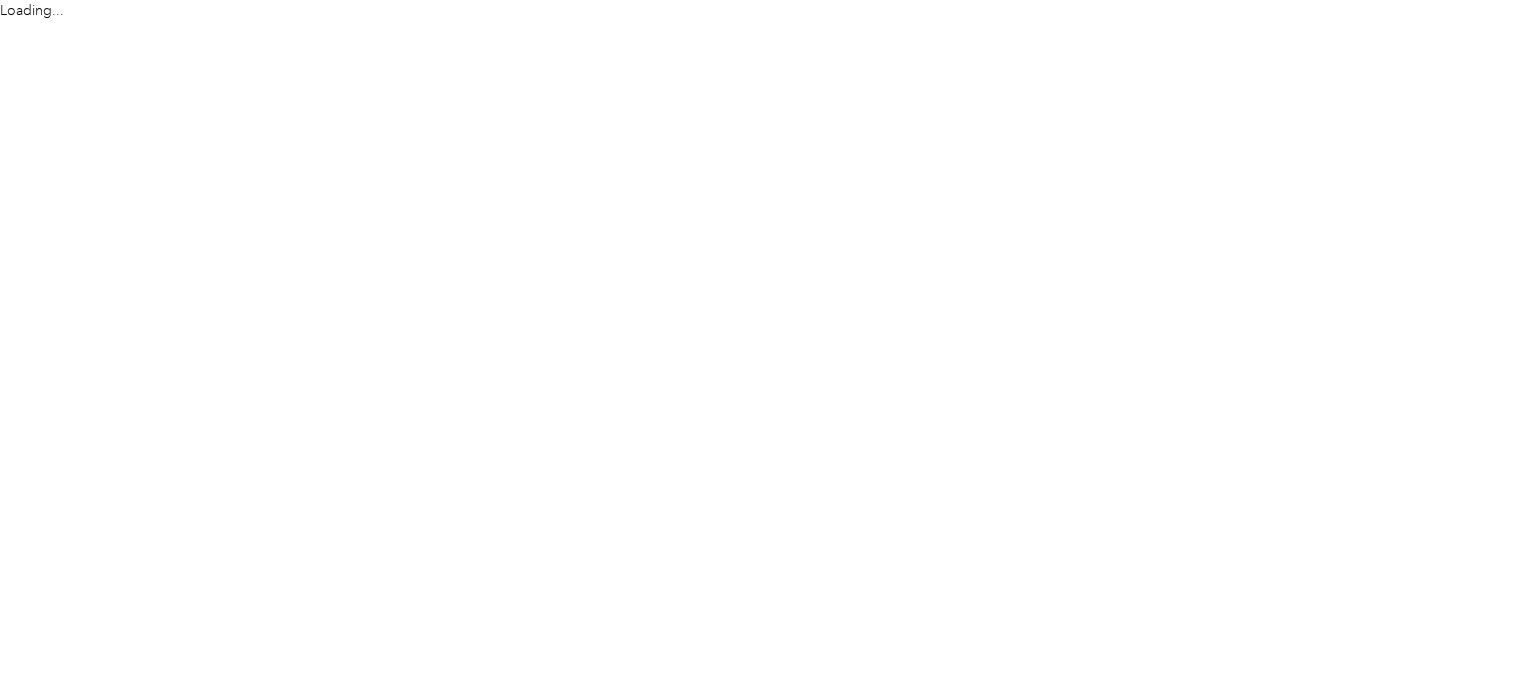 scroll, scrollTop: 0, scrollLeft: 0, axis: both 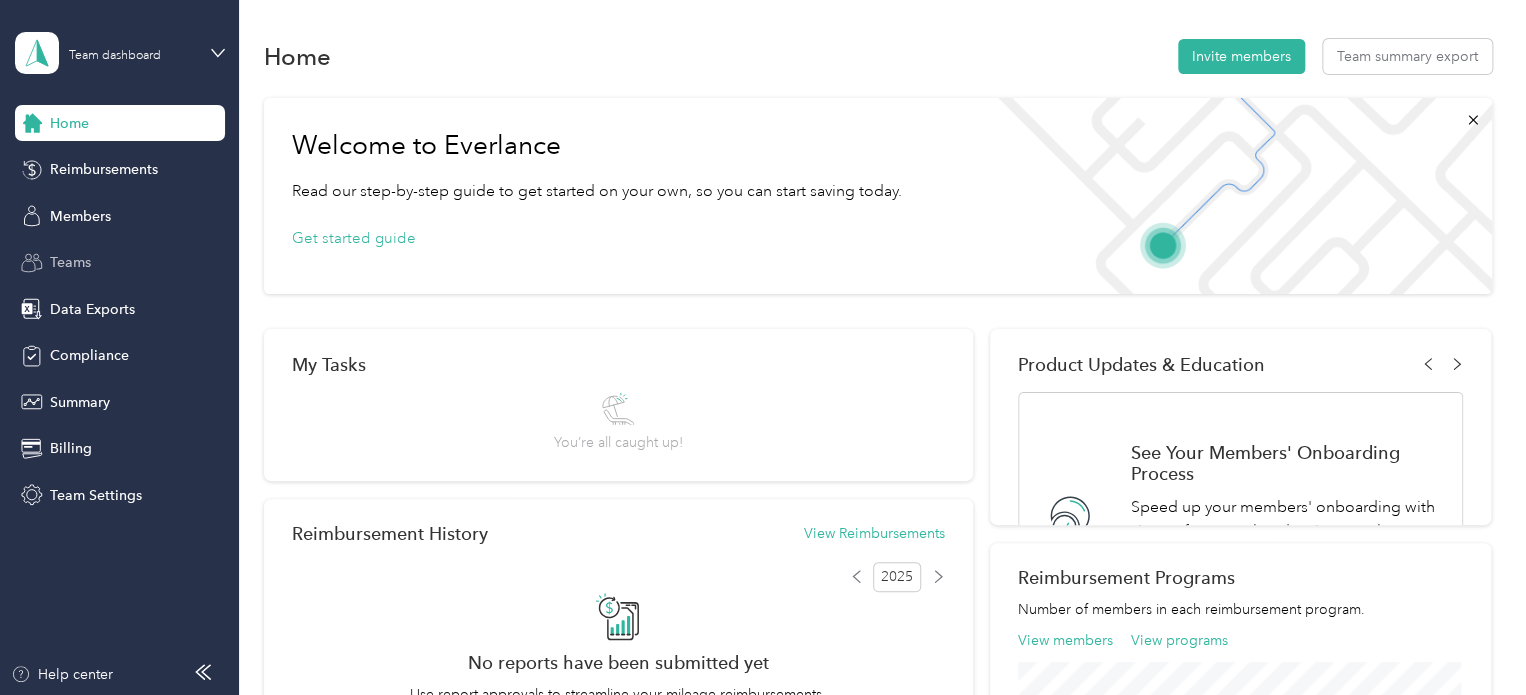 click on "Teams" at bounding box center [70, 262] 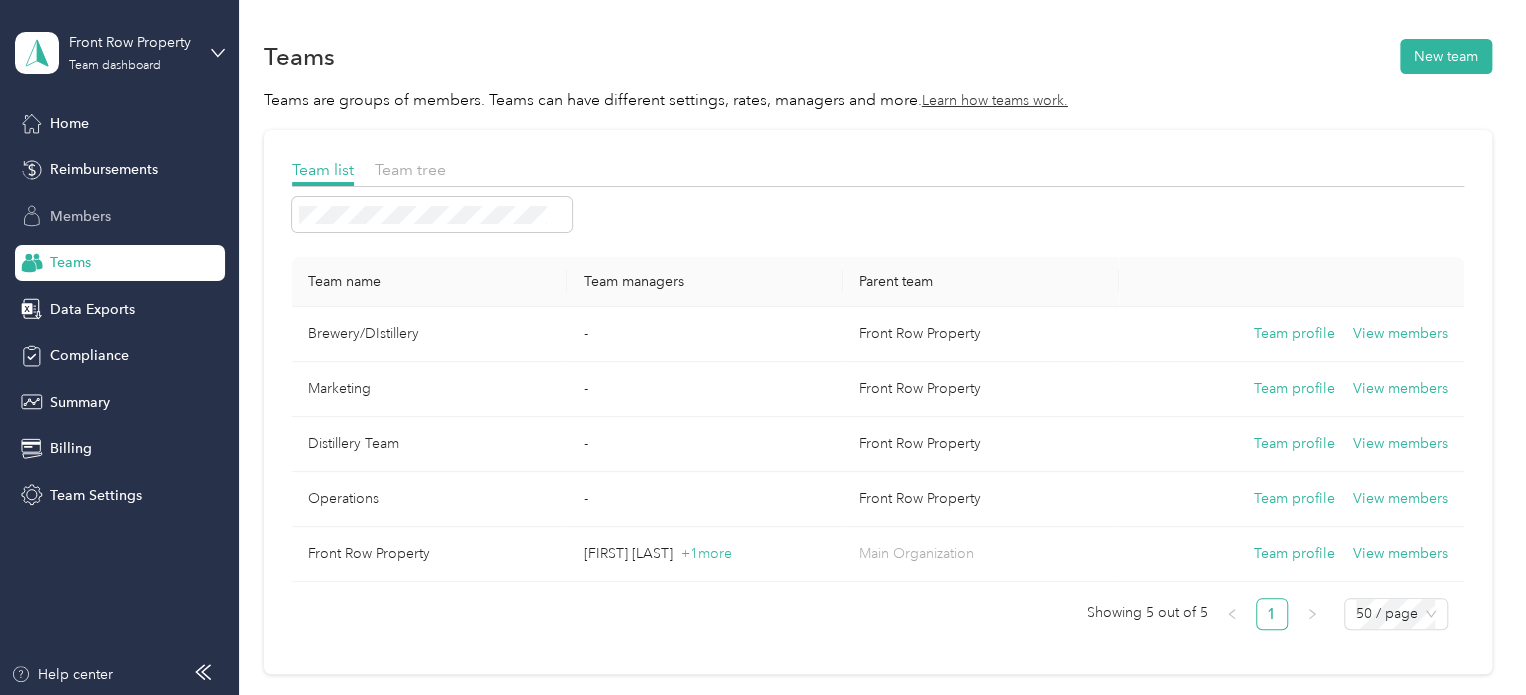 click on "Members" at bounding box center [120, 216] 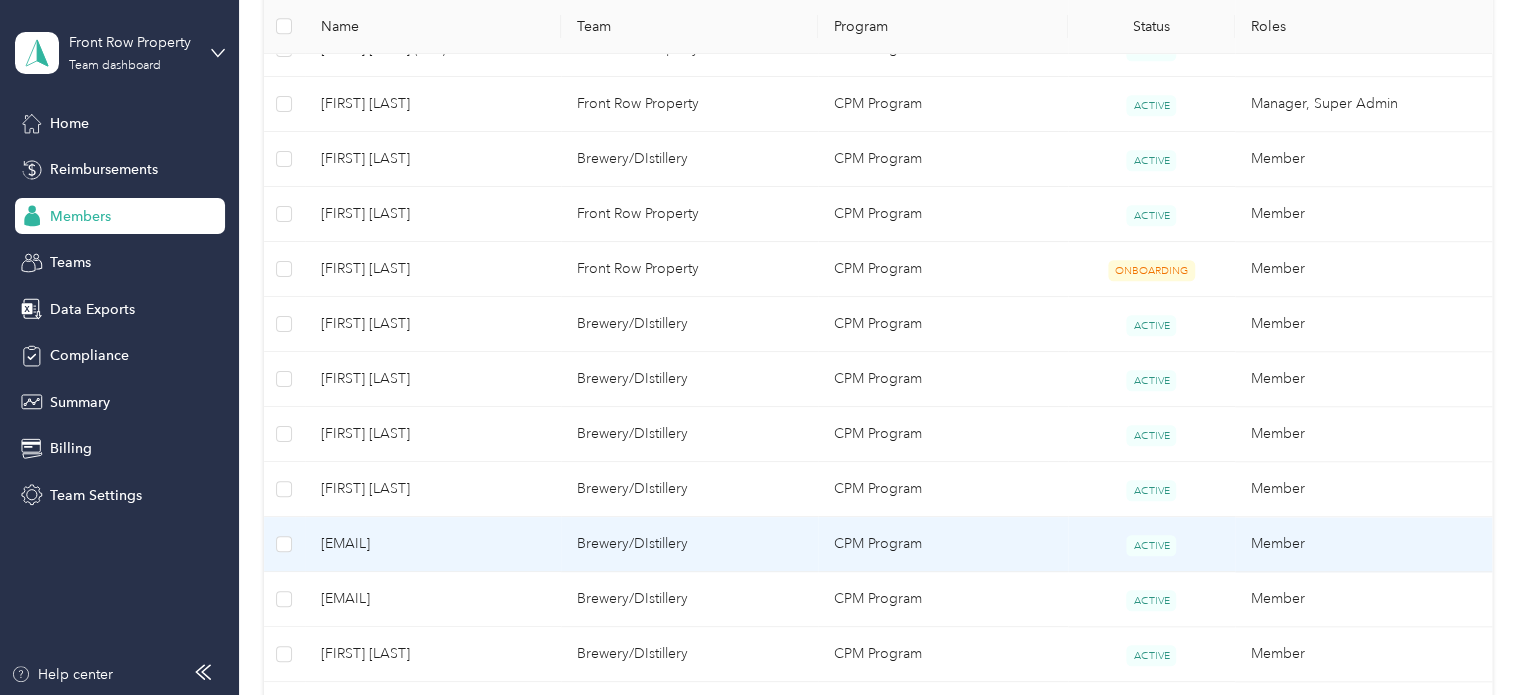 scroll, scrollTop: 628, scrollLeft: 0, axis: vertical 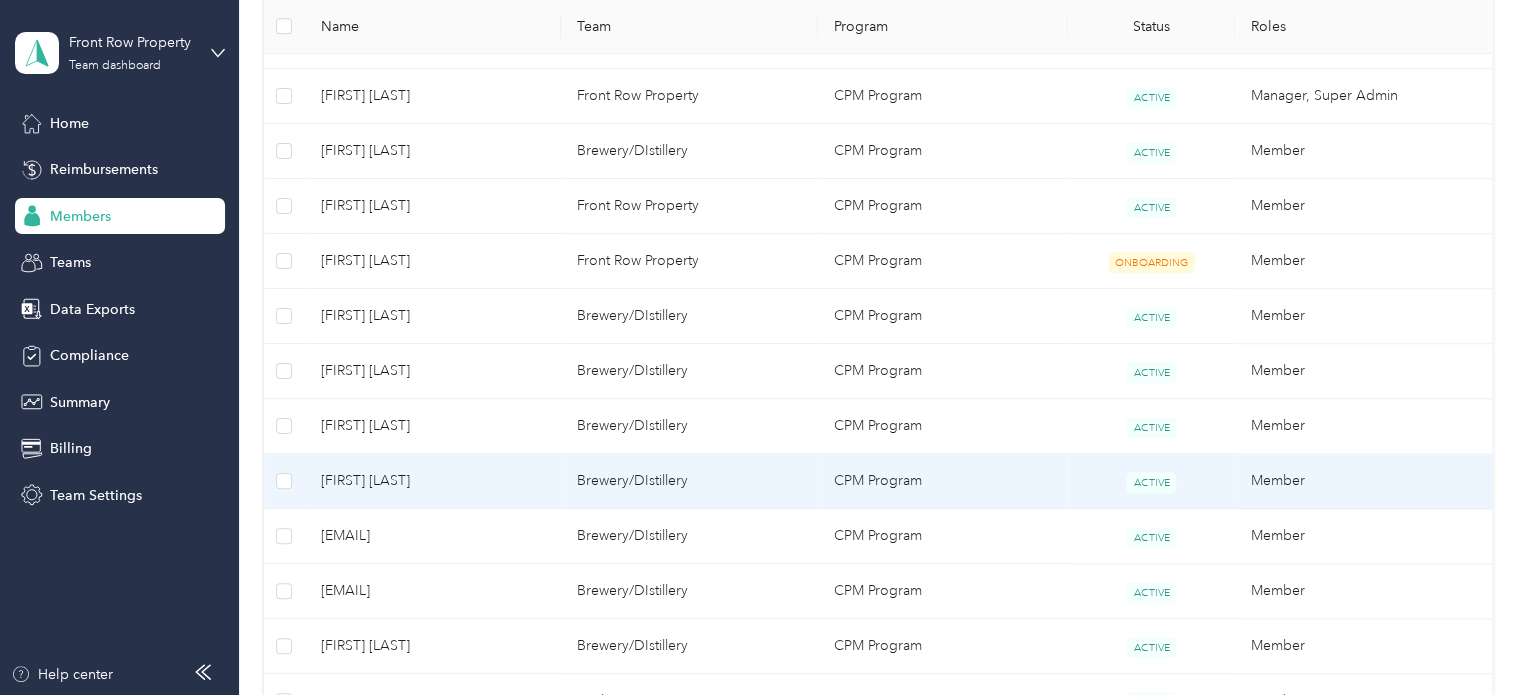 click on "[FIRST] [LAST]" at bounding box center [433, 481] 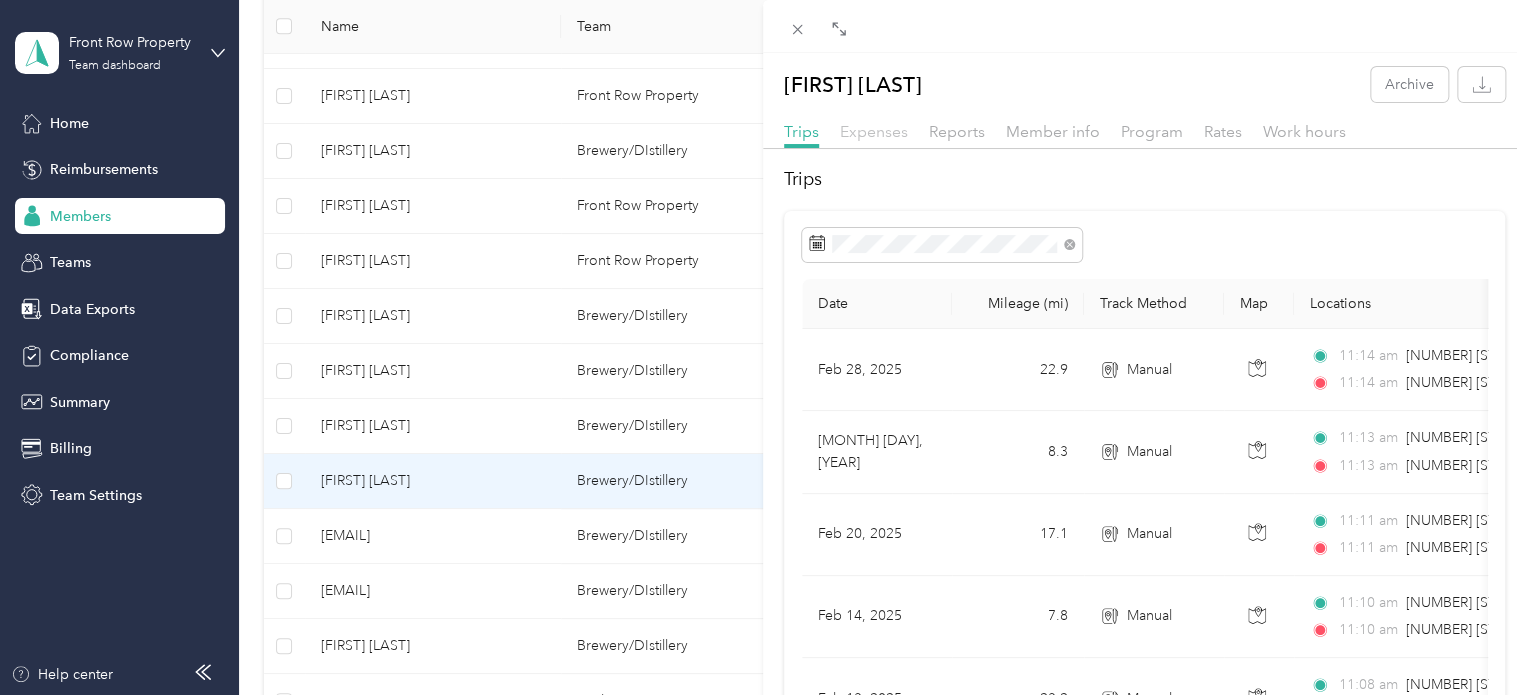 click on "Expenses" at bounding box center (874, 131) 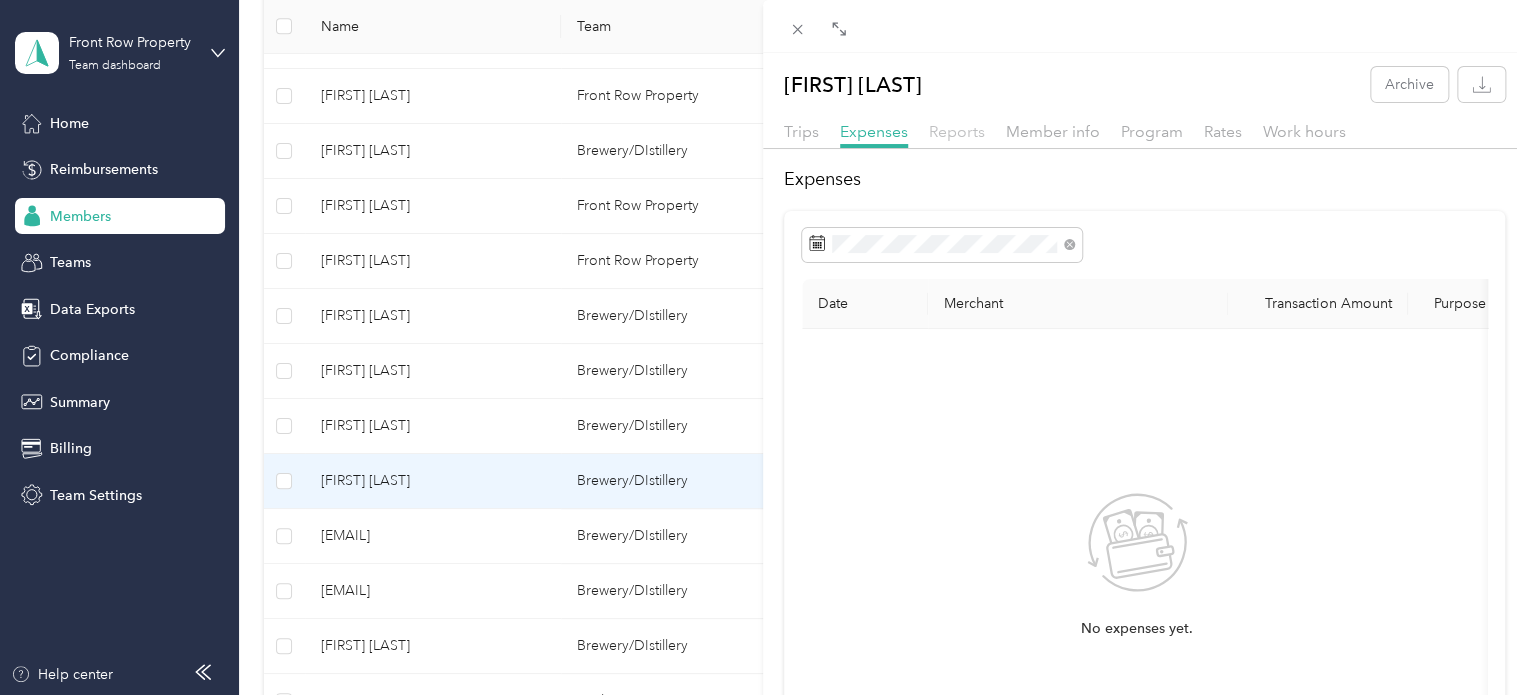 click on "Reports" at bounding box center [957, 131] 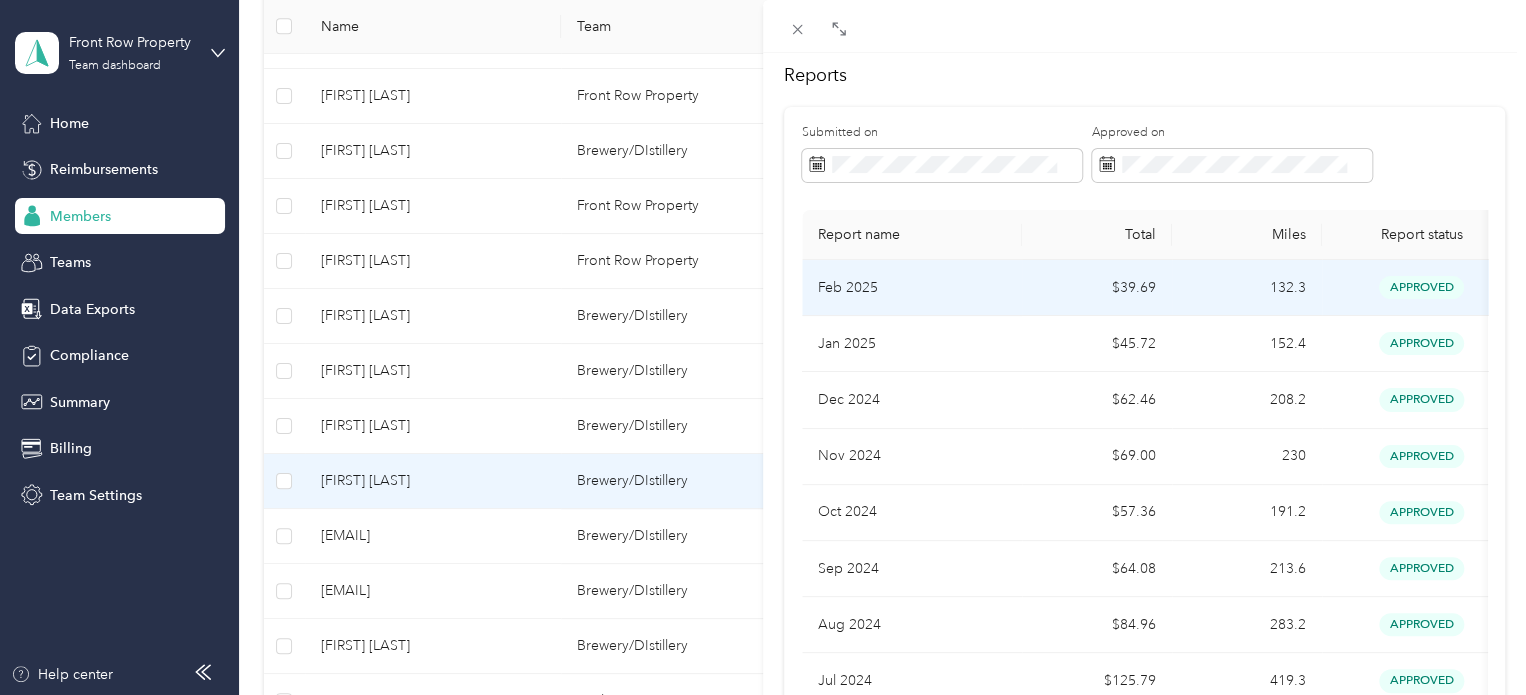 scroll, scrollTop: 0, scrollLeft: 0, axis: both 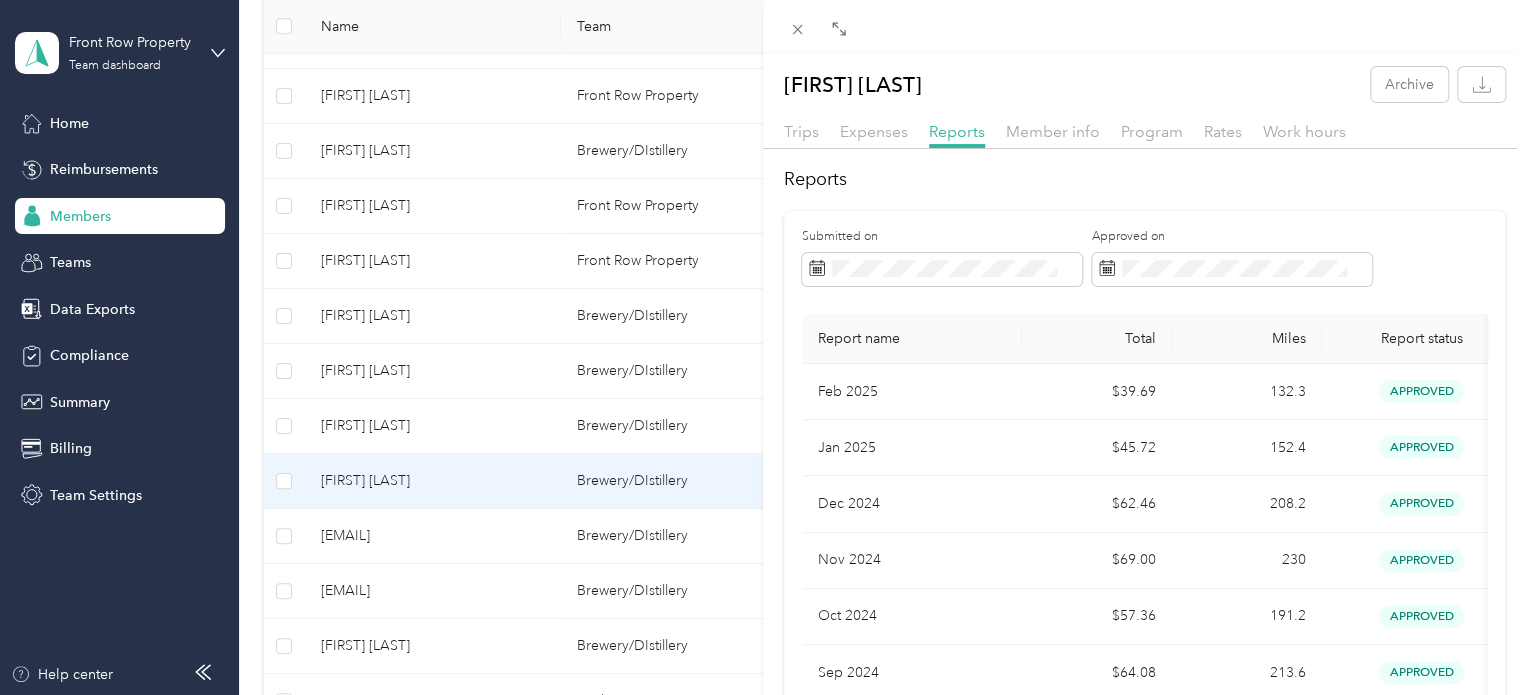 click on "Archive Trips Expenses Reports Member info Program Rates Work hours Reports Submitted on Approved on Report name Total Miles Report status Submitted on Feb 2025 $39.69 132.3 approved 3/6/2025 Jan 2025 $45.72 152.4 approved 2/3/2025 Dec 2024 $62.46 208.2 approved 1/4/2025 Nov 2024 $69.00 230 approved 12/6/2024 Oct 2024 $57.36 191.2 approved 12/6/2024 Sep 2024 $64.08 213.6 approved 10/17/2024 Aug 2024 $84.96 283.2 approved 9/4/2024 Jul 2024 $125.79 419.3 approved 8/8/2024 Jun 2024 $57.45 191.5 approved 7/5/2024 May 2024 $53.79 179.3 approved 6/21/2024 Apr 2024 $51.09 170.3 approved 5/6/2024 Mar 2024 $52.95 176.5 approved 4/2/2024 Feb 2024 $14.04 46.8 approved 2/29/2024 Jan 2024 $25.41 84.7 approved 2/4/2024 Dec 2023 $63.72 212.4 approved 1/1/2024 Nov 2023 $46.44 154.8 approved 12/1/2023 Showing 16 out of 16 1 25 / page" at bounding box center [763, 347] 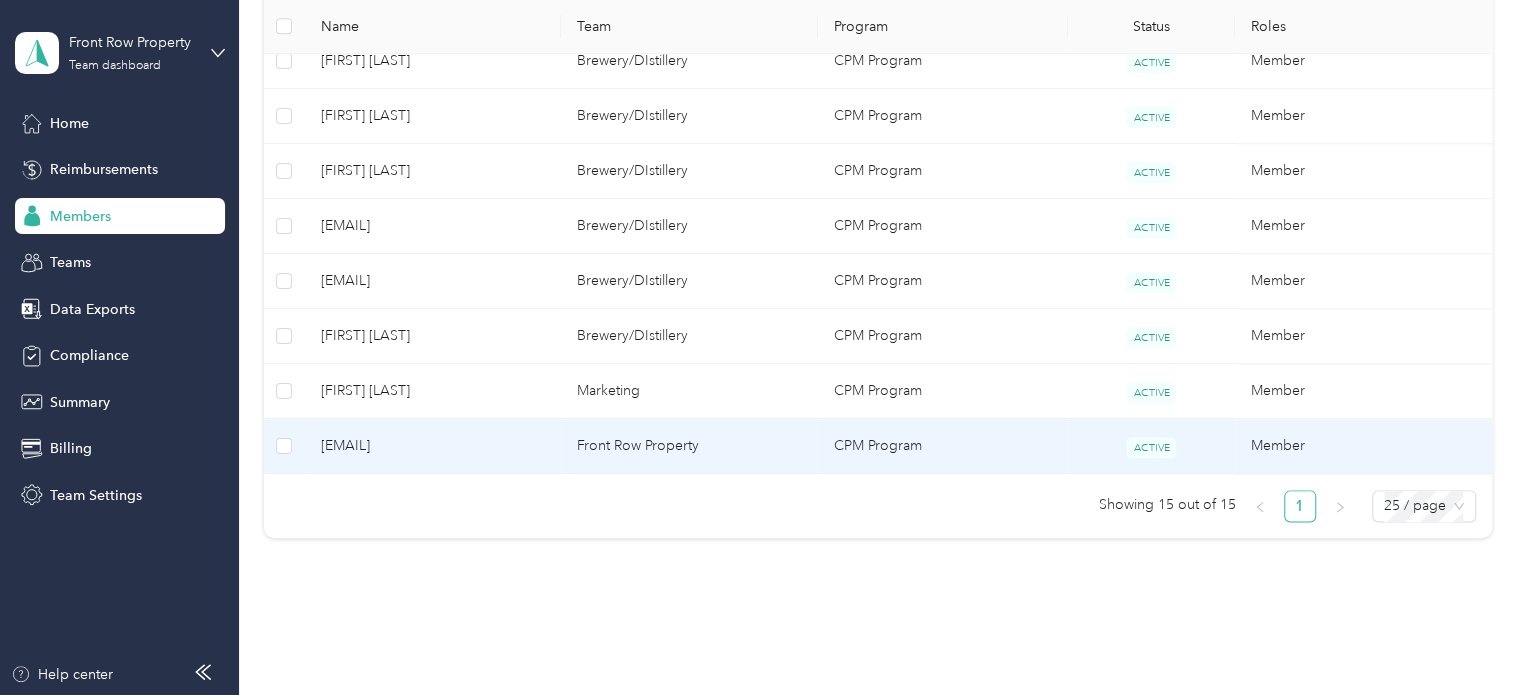 scroll, scrollTop: 944, scrollLeft: 0, axis: vertical 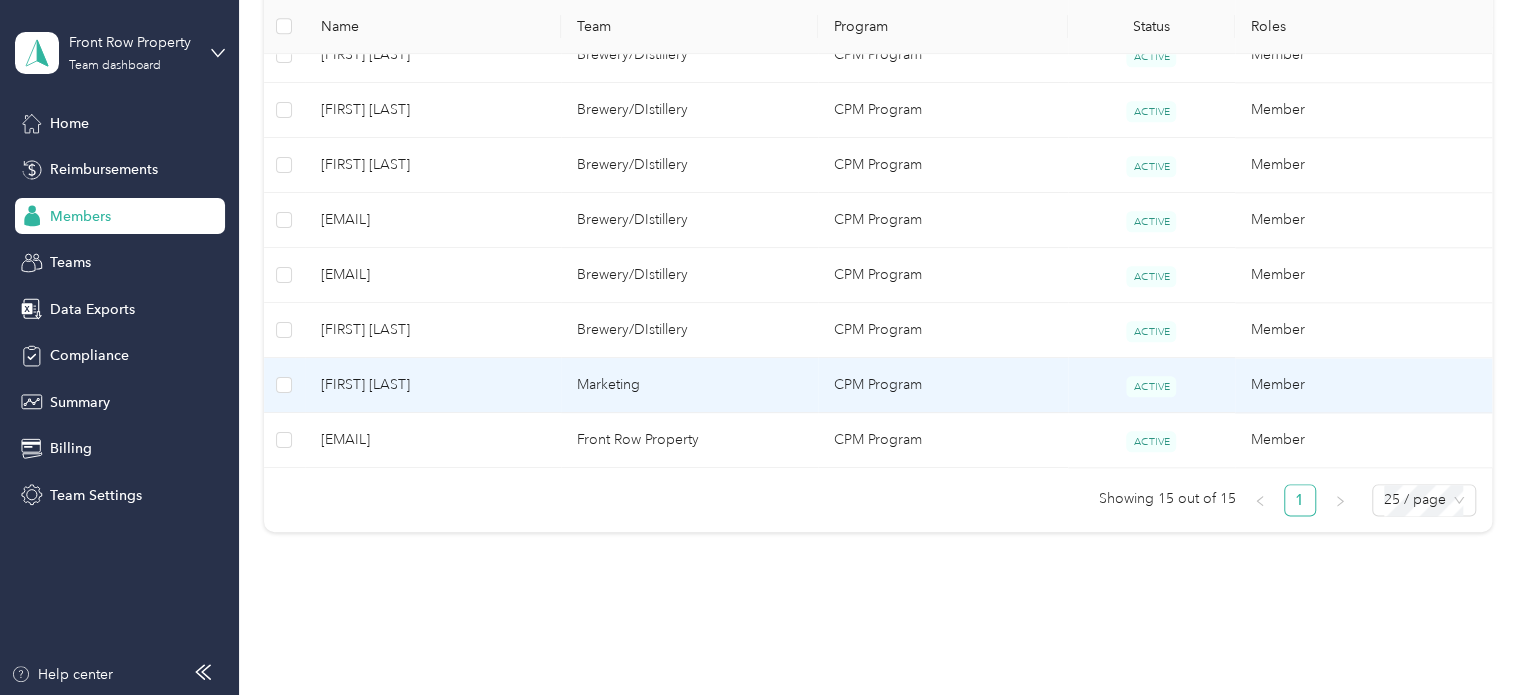 click on "[FIRST] [LAST]" at bounding box center [433, 385] 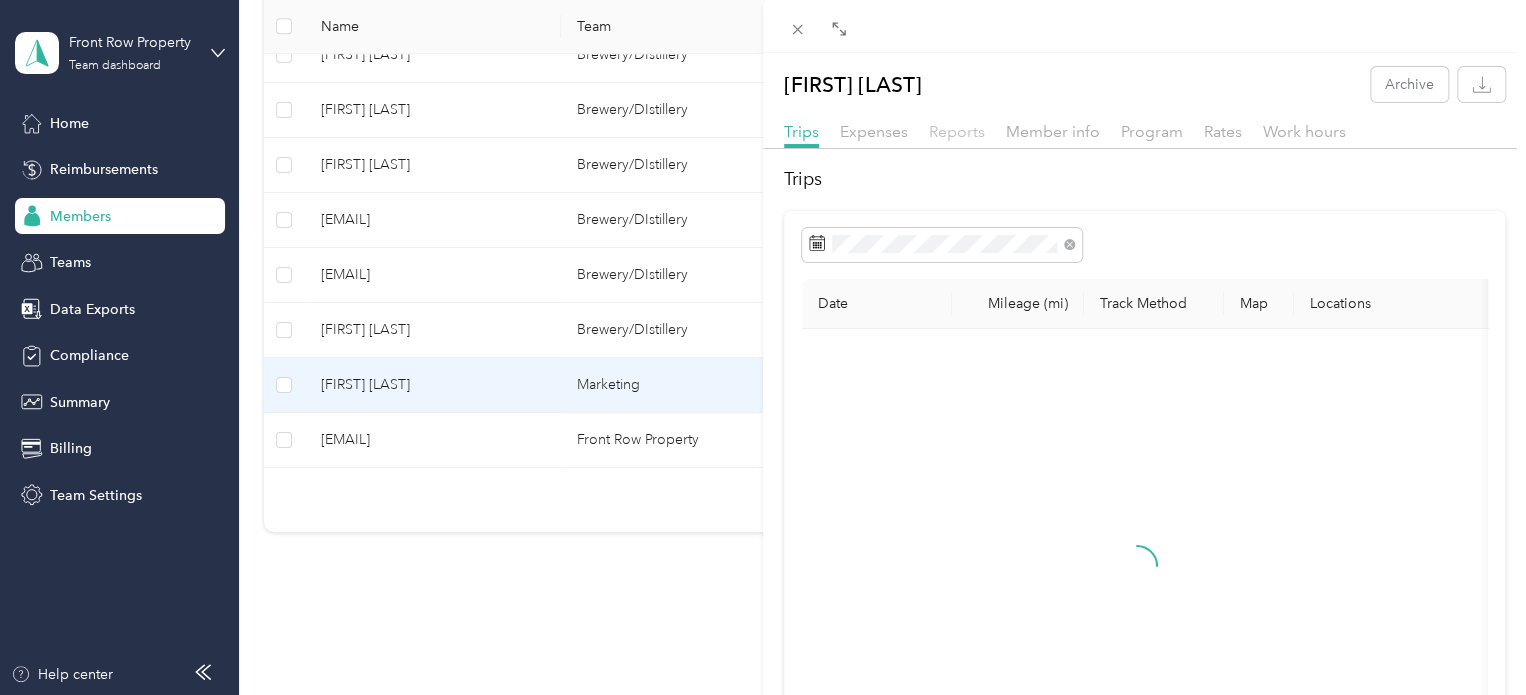 click on "Reports" at bounding box center [957, 131] 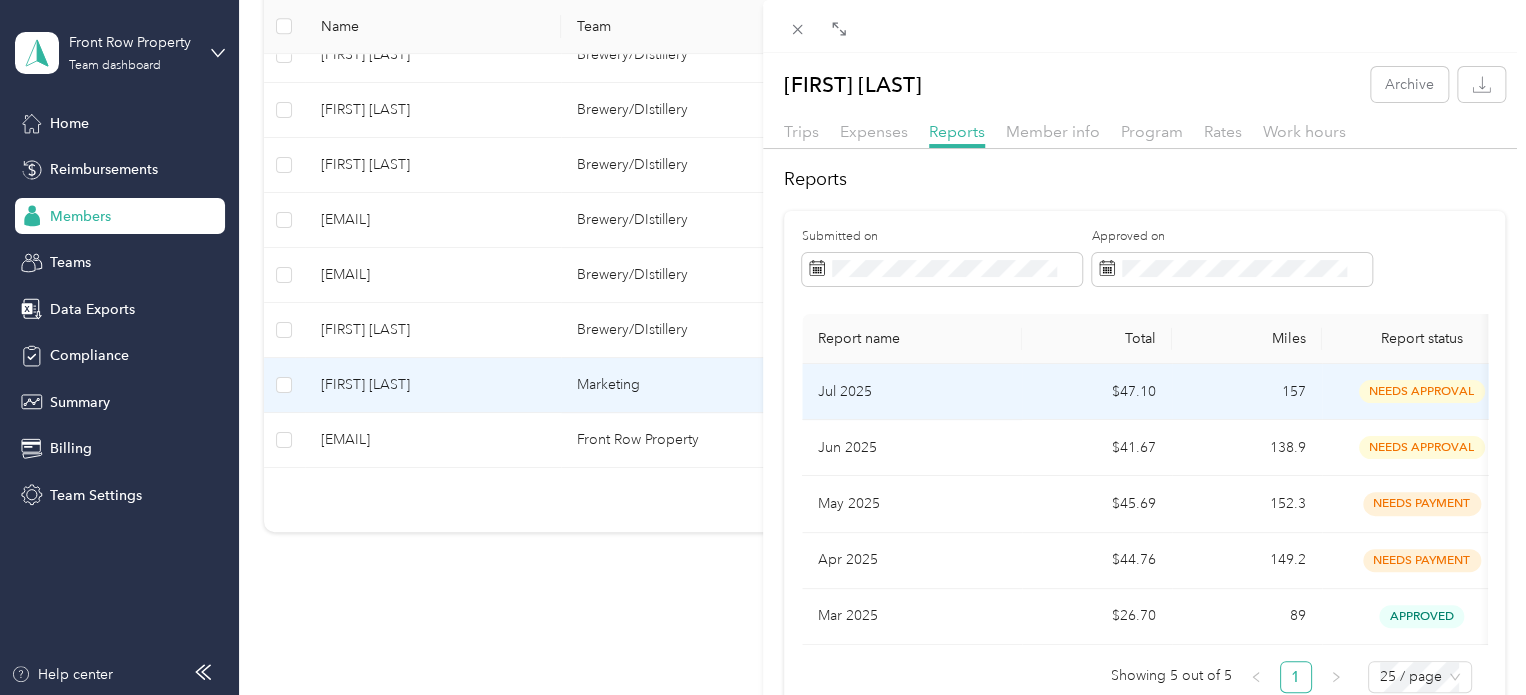 click on "$47.10" at bounding box center [1097, 392] 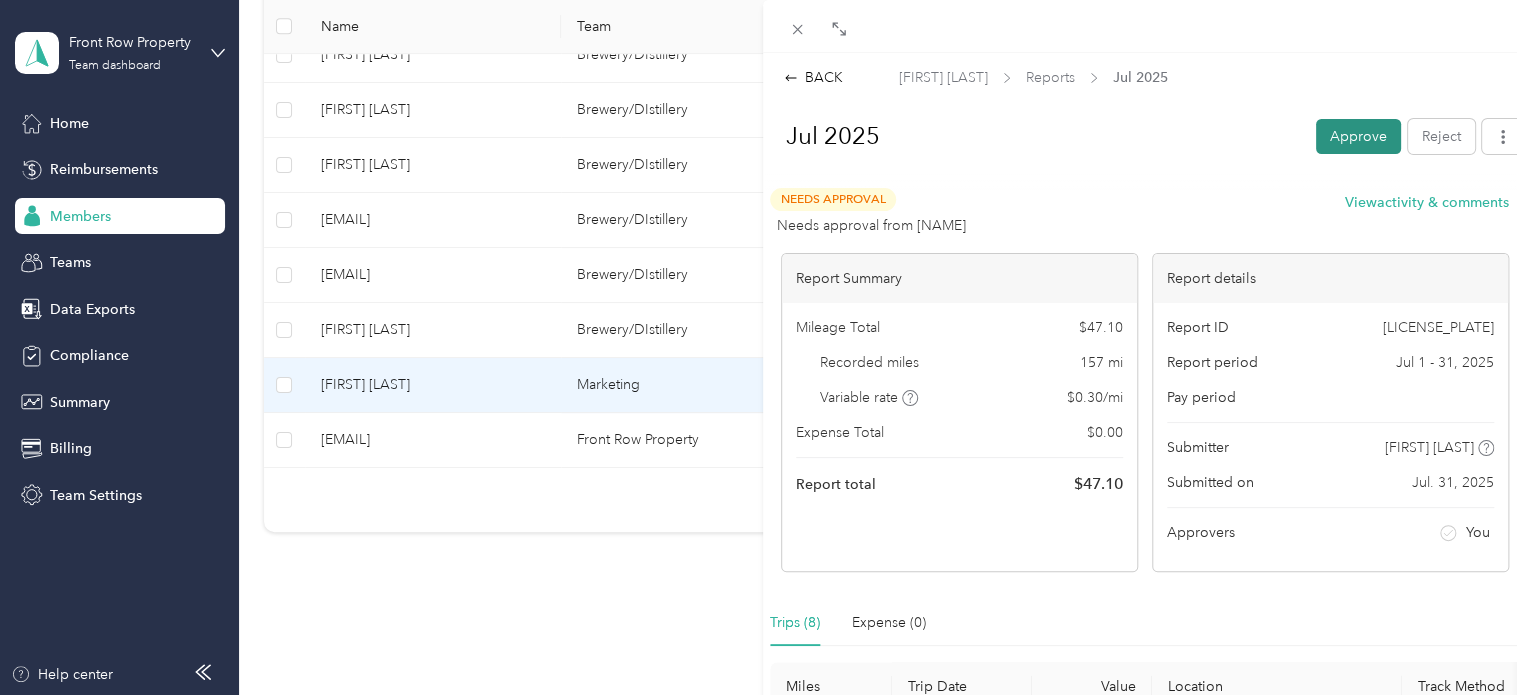 click on "Approve" at bounding box center [1358, 136] 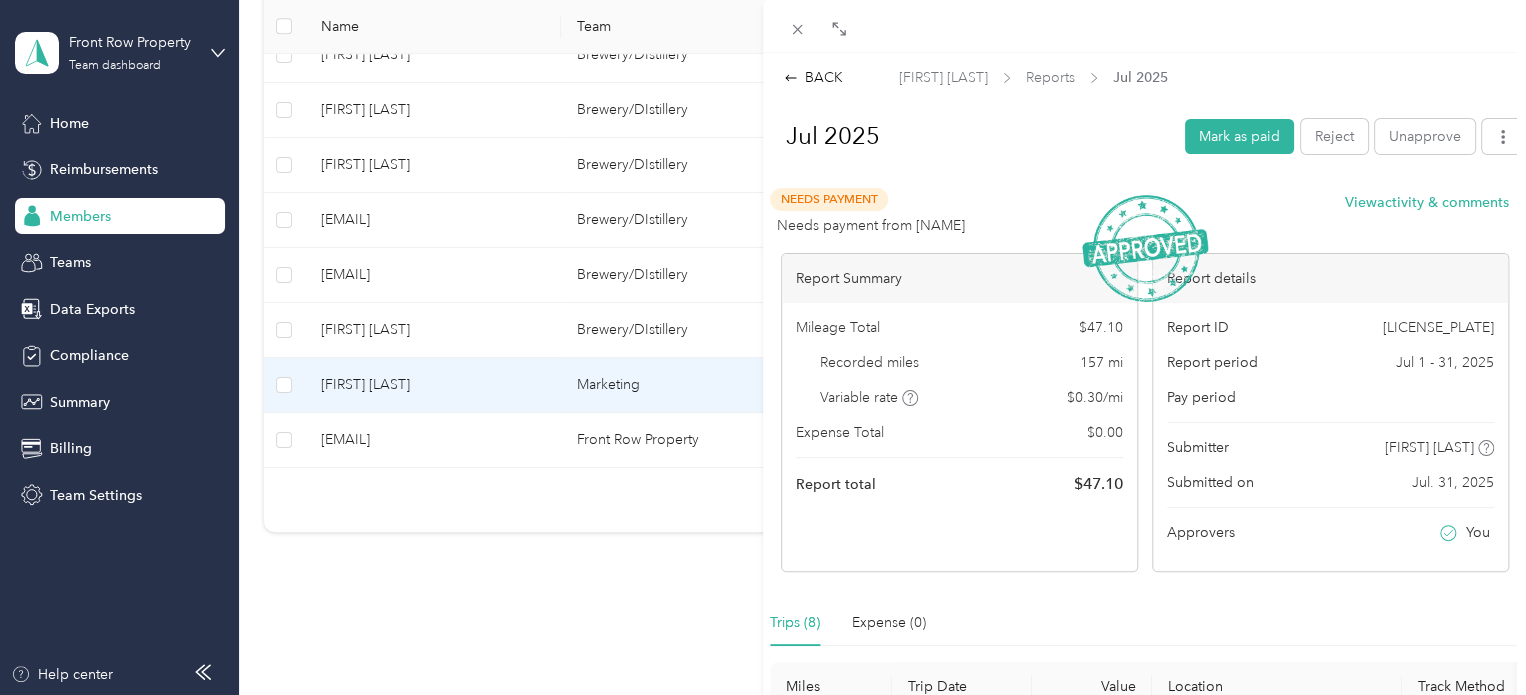 click on "BACK [FIRST] [LAST] Reports Jul 2025 Jul 2025 Mark as paid Reject Unapprove Needs Payment Needs payment from [NAME] View activity comments Report Summary Mileage Total $ 47.10 Recorded miles 157 mi Variable rate $ 0.30 / mi Expense Total $ 0.00 Report total $ 47.10 Report details Report ID 14CBC56B8-0005 Report period Jul 1 - 31, 2025 Pay period Submitter [FIRST] [LAST] Submitted on Jul. 31, 2025 Approvers You Trips (8) Expense (0) Miles Trip Date Value Location Track Method Purpose Notes Tags 12 7-31-2025 $3.60 10:56 am [NUMBER]–[NUMBER] [STREET], [NEIGHBORHOOD], [CITY], [STATE] 11:22 am [NUMBER] [STREET], [CITY], [STATE] GPS Marketing - 31.5 7-23-2025 $9.45 02:52 pm [NUMBER] [STREET], [CITY], [STATE] 03:35 pm [NUMBER] [STREET], [CITY], [STATE] GPS Marketing - 11.9 7-10-2025 $3.57 04:01 pm [NUMBER]–[NUMBER] [STREET], [NEIGHBORHOOD], [CITY], [STATE] 04:21 pm [NUMBER] [STREET], [CITY], [STATE] GPS Marketing - 8.5 7-10-2025 $2.55 11:06 am [NUMBER] [STREET], [CITY], [STATE] 11:17 am GPS Marketing - 12 7-10-2025" at bounding box center (763, 347) 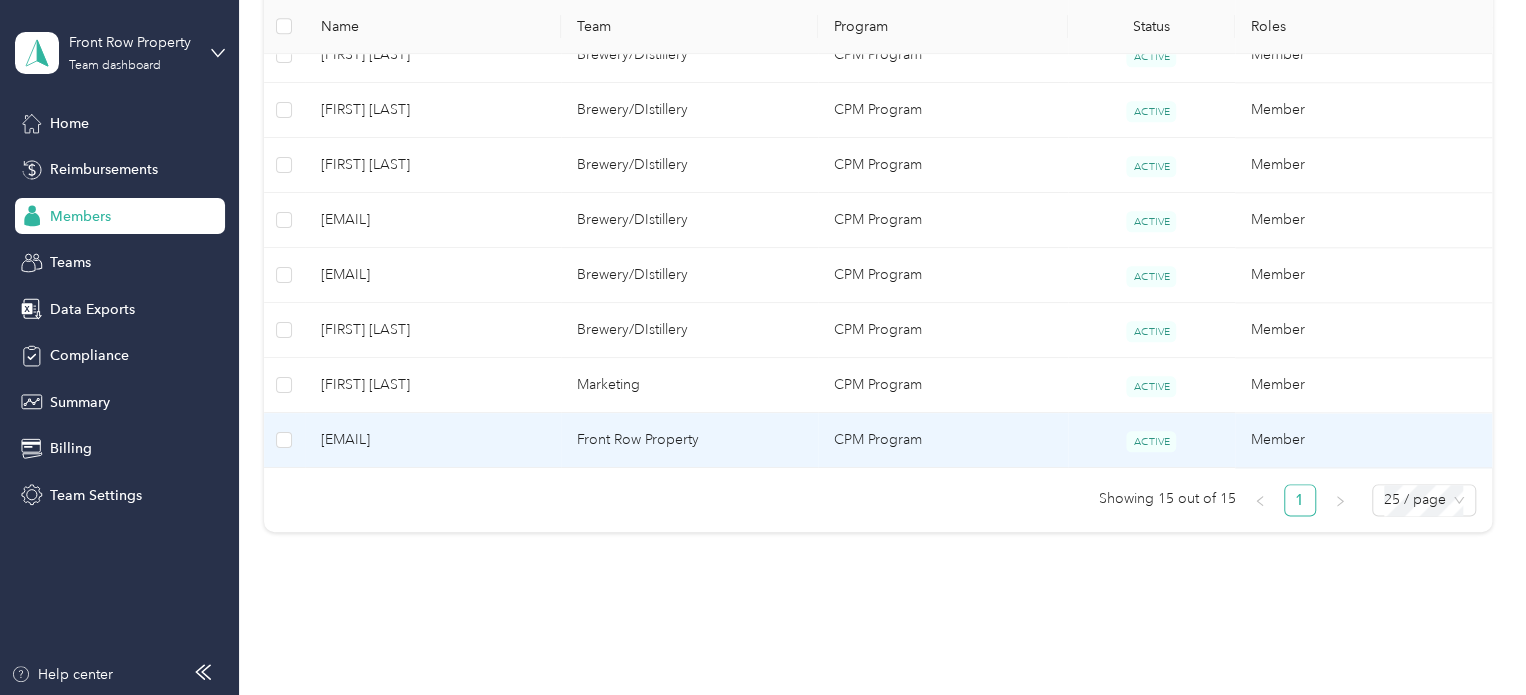 click on "[EMAIL]" at bounding box center [433, 440] 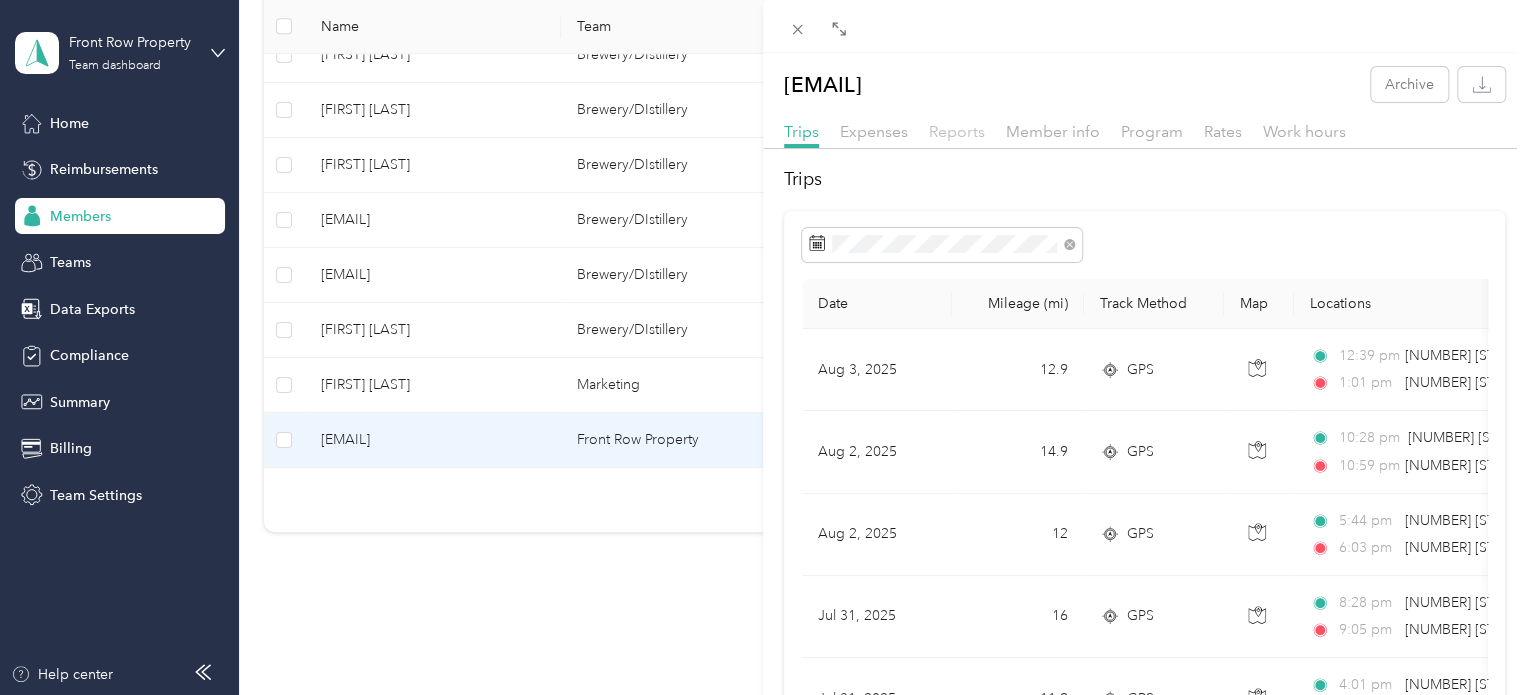 click on "Reports" at bounding box center [957, 131] 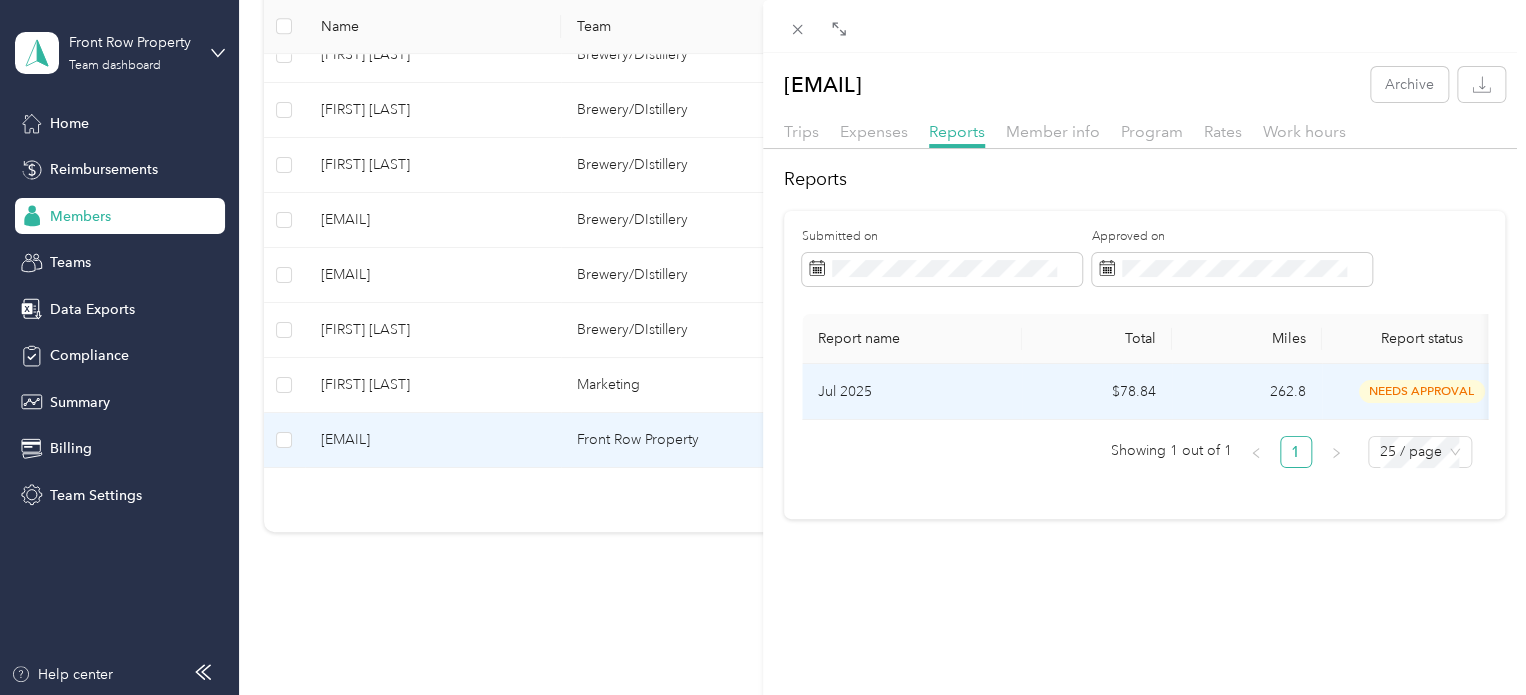 click on "262.8" at bounding box center [1247, 392] 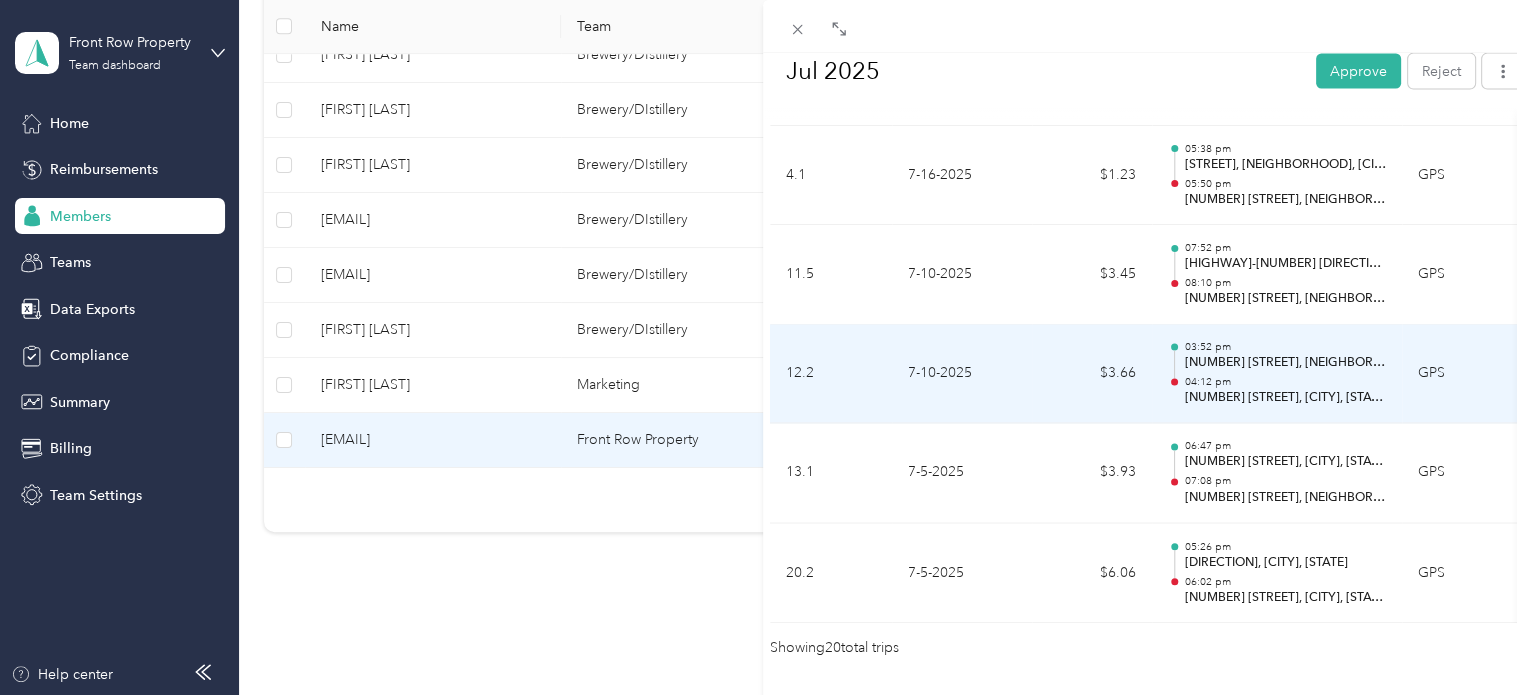 scroll, scrollTop: 2080, scrollLeft: 0, axis: vertical 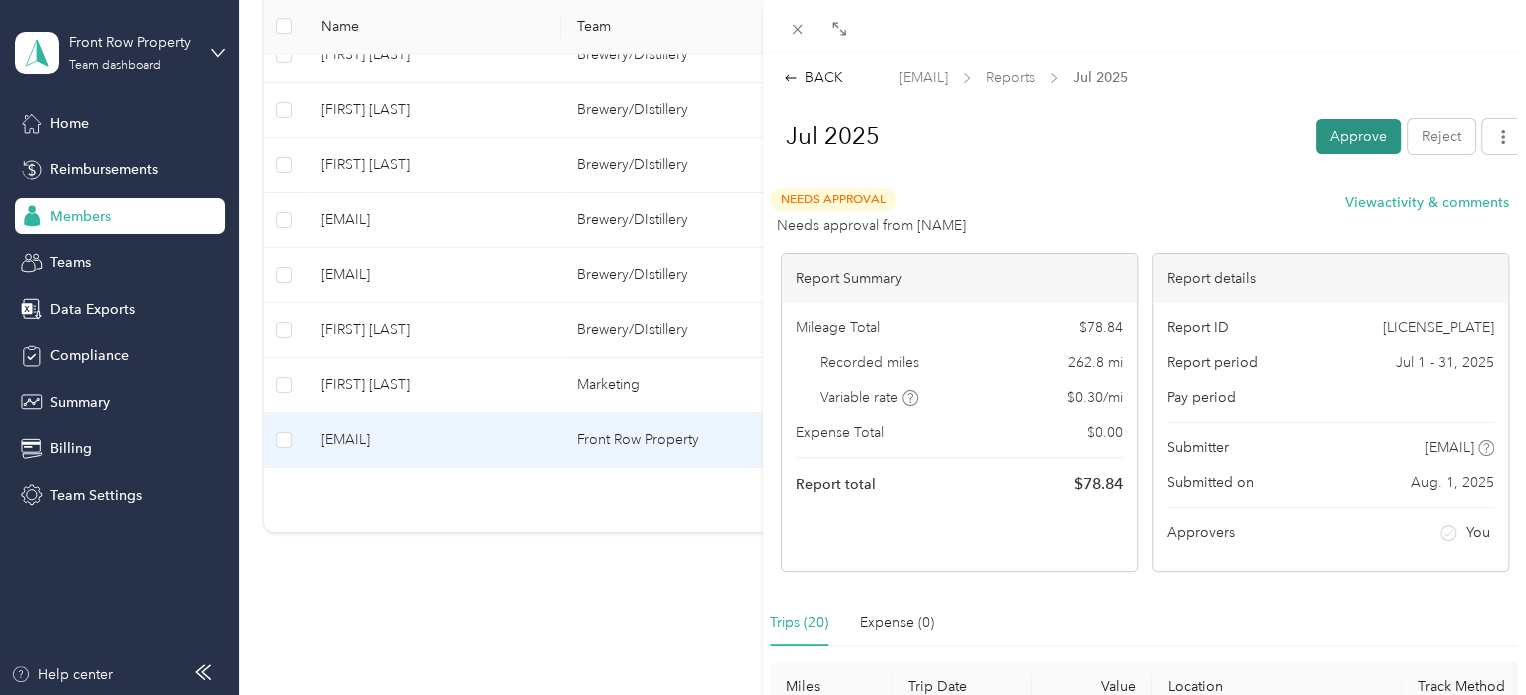 click on "Approve" at bounding box center (1358, 136) 